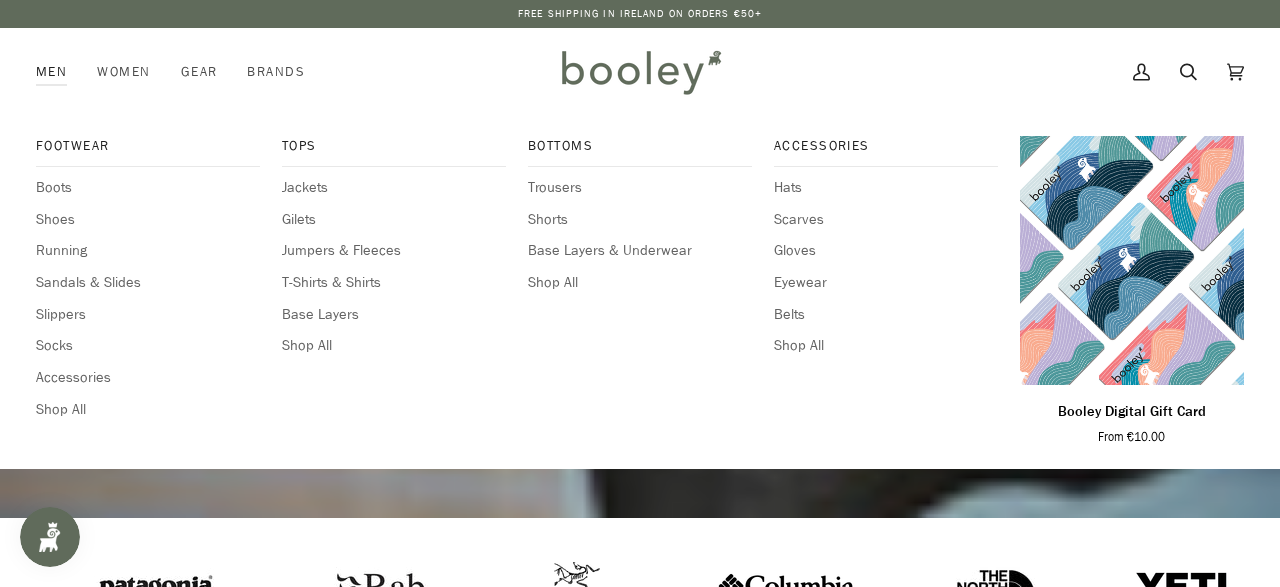 scroll, scrollTop: 0, scrollLeft: 0, axis: both 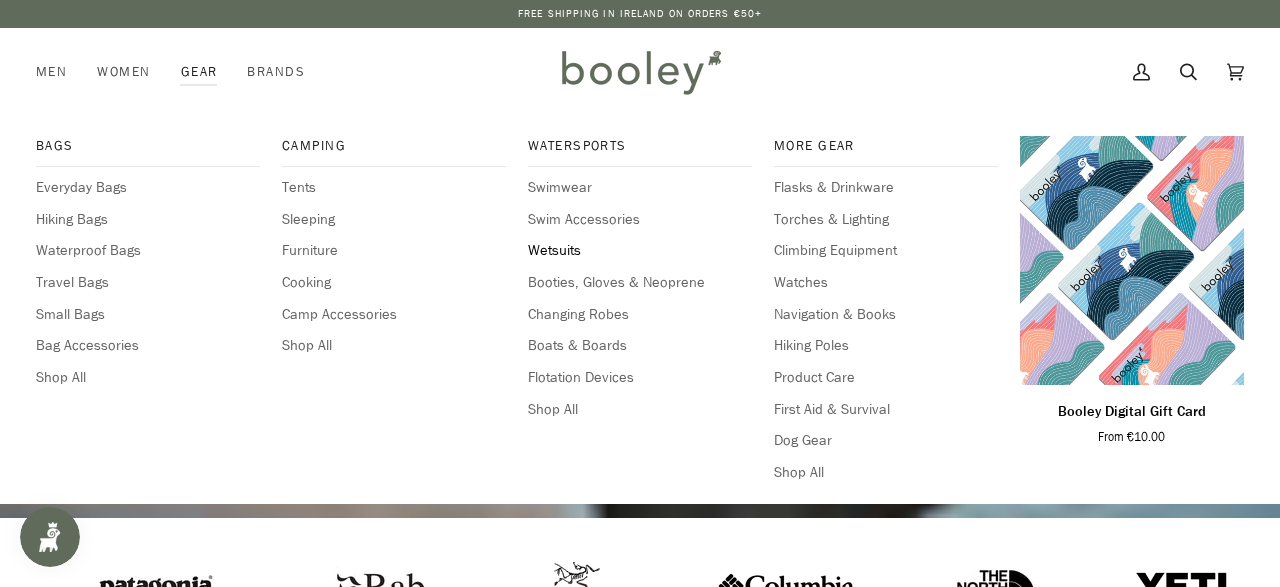 click on "Wetsuits" at bounding box center (640, 251) 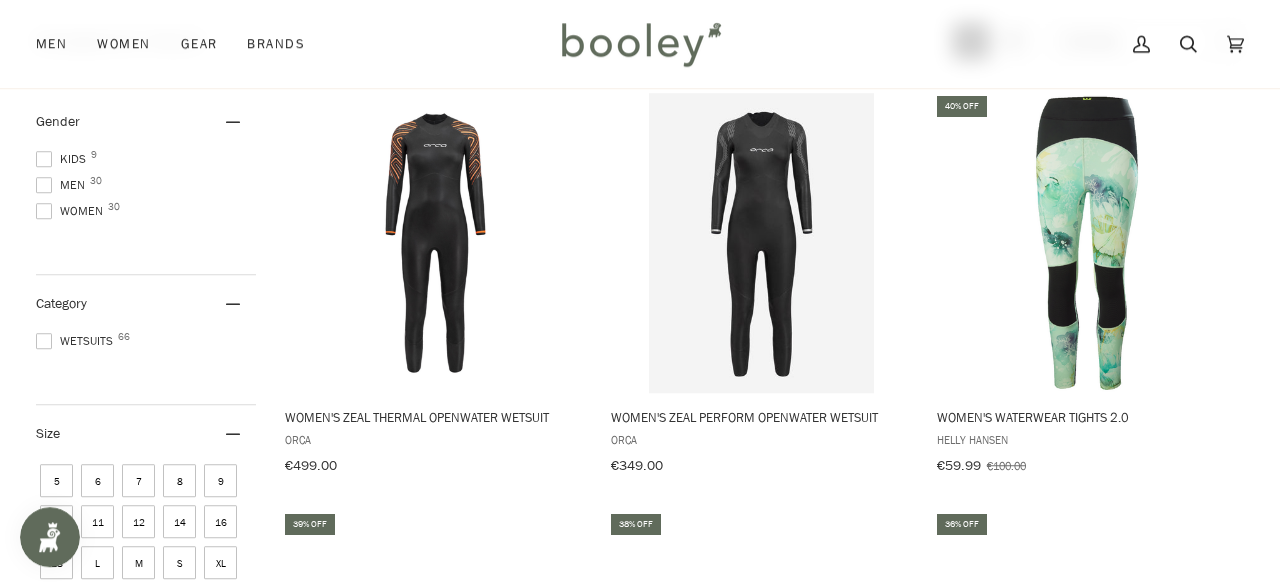 scroll, scrollTop: 312, scrollLeft: 0, axis: vertical 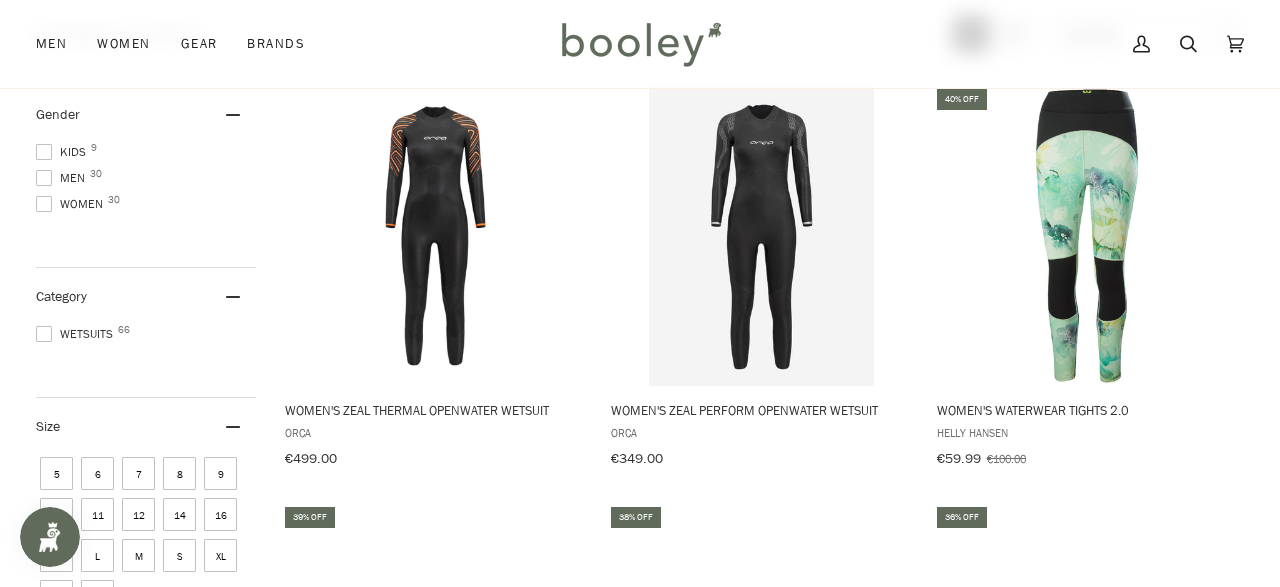 click at bounding box center (44, 178) 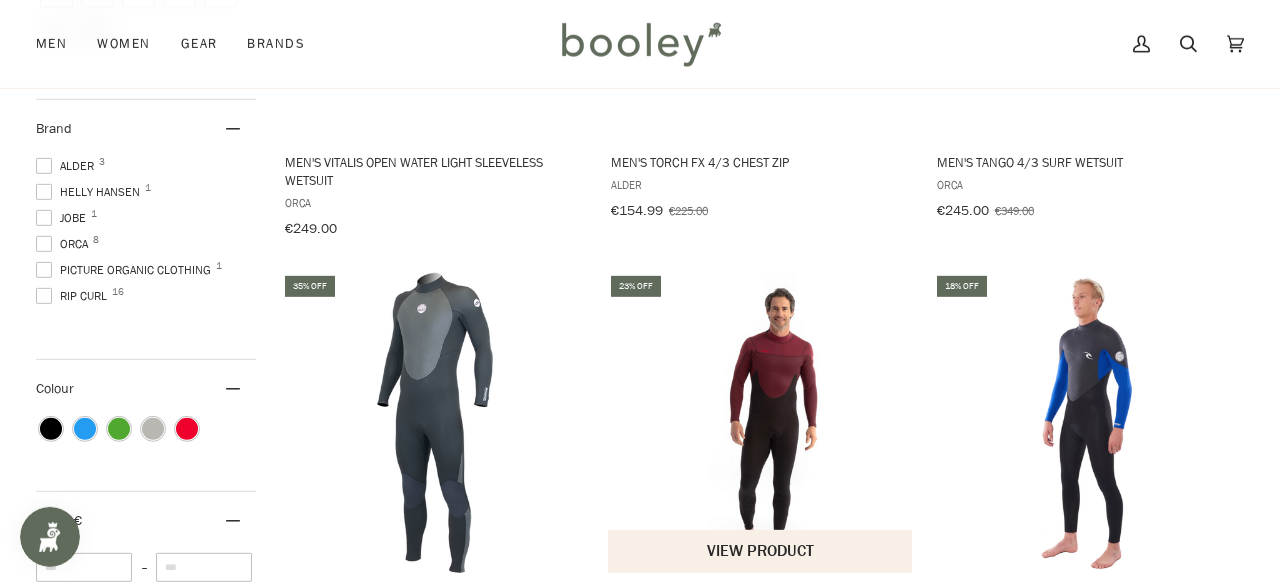 scroll, scrollTop: 936, scrollLeft: 0, axis: vertical 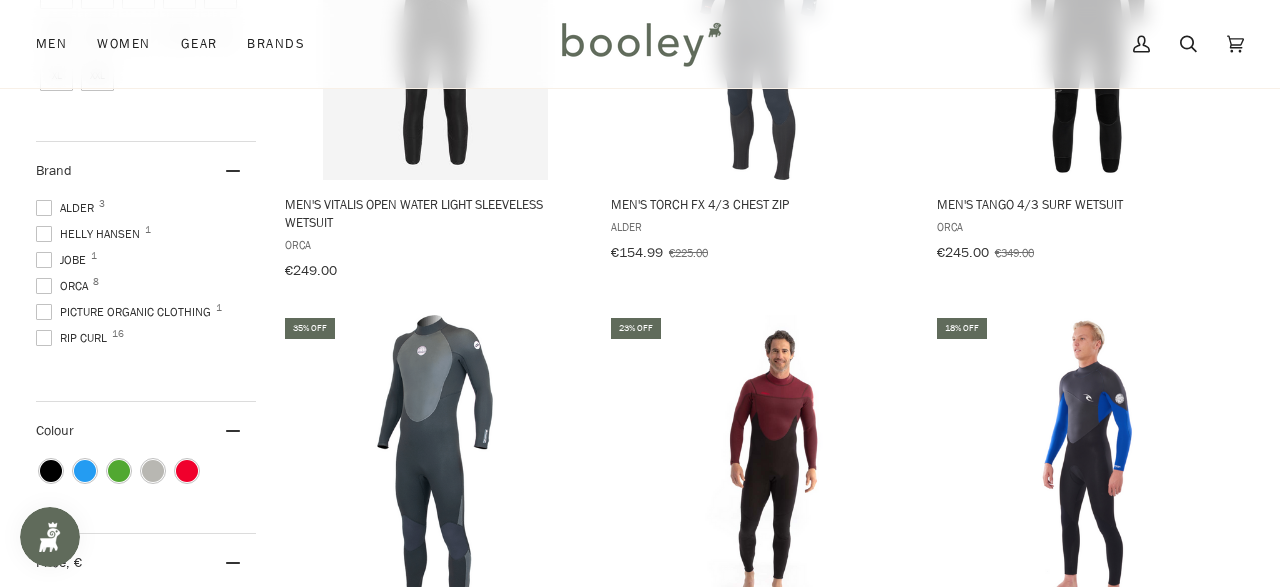 click at bounding box center [44, 286] 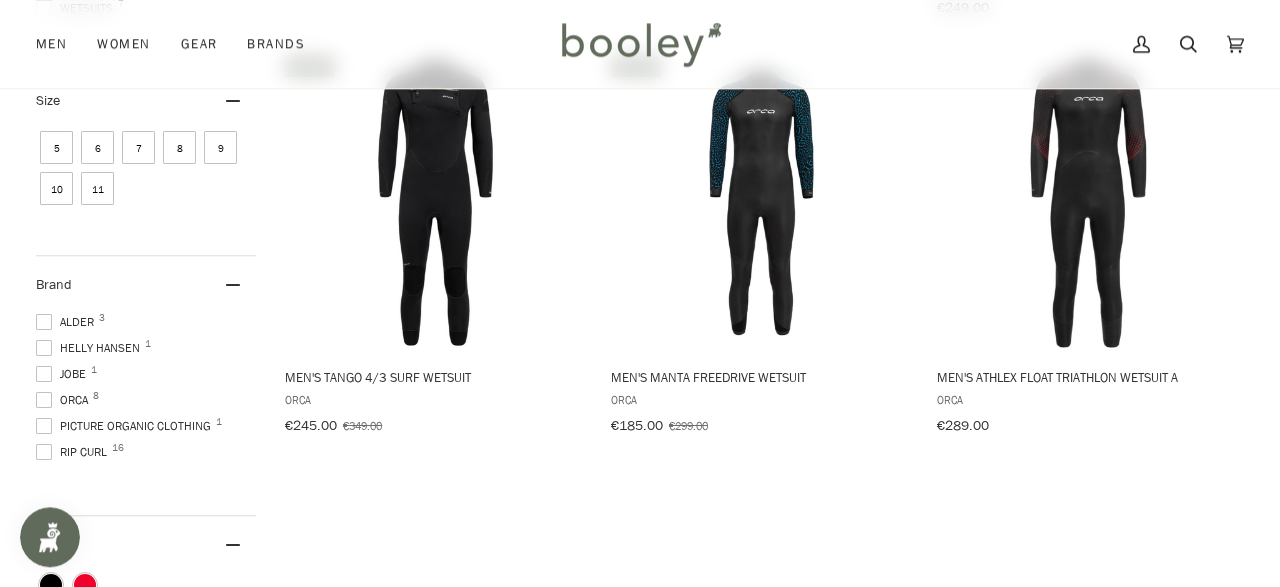 scroll, scrollTop: 870, scrollLeft: 0, axis: vertical 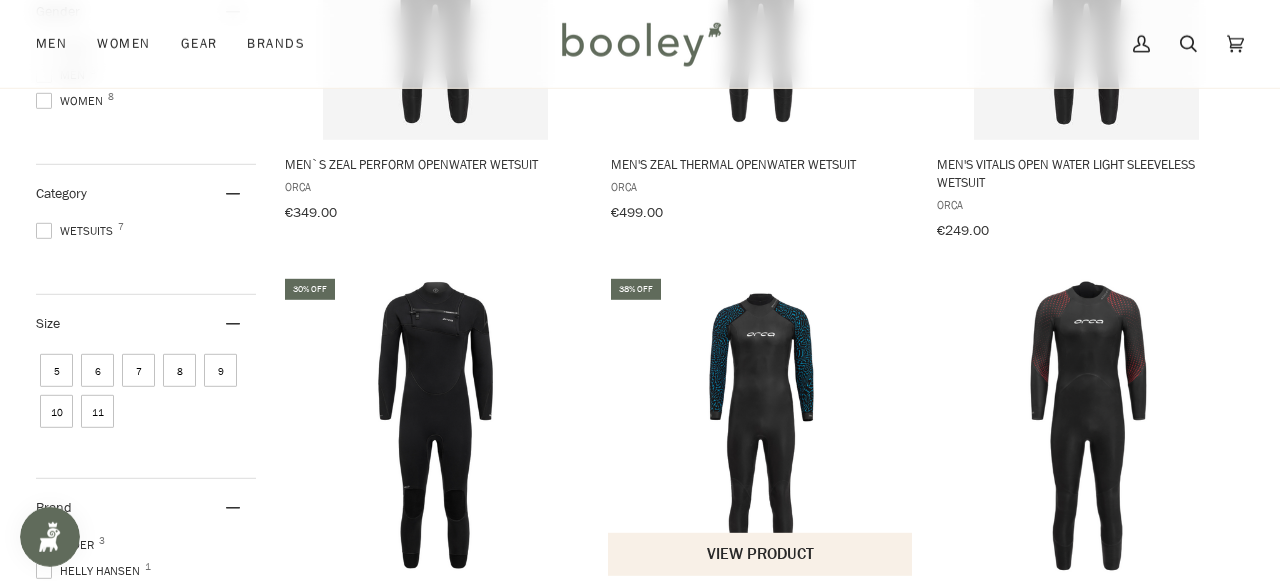 click at bounding box center (761, 426) 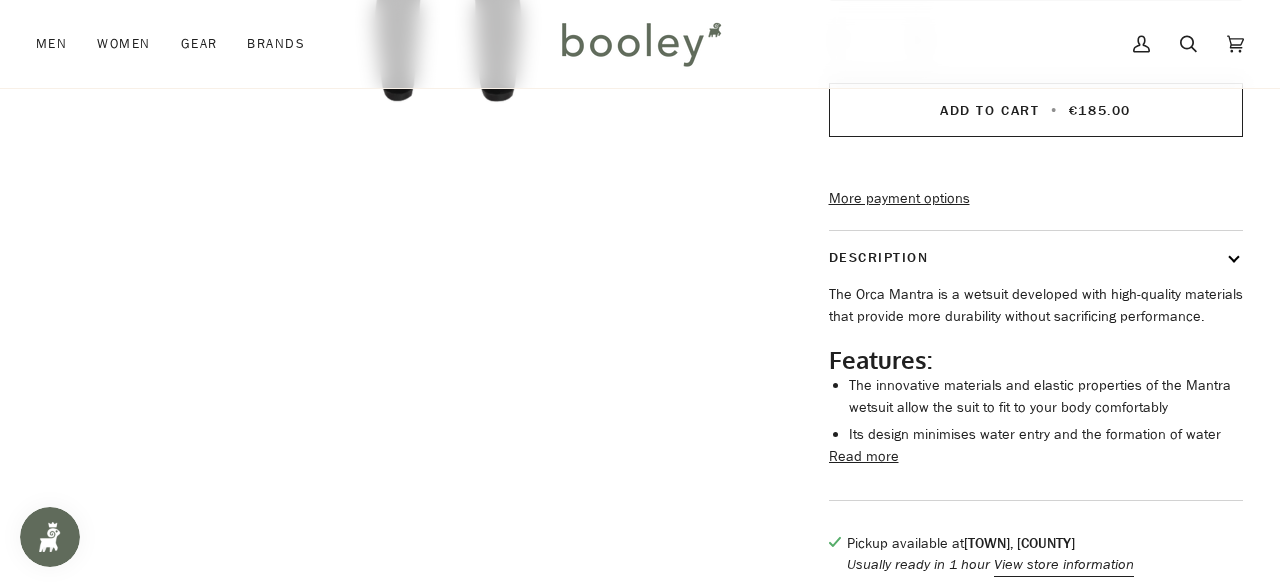 scroll, scrollTop: 832, scrollLeft: 0, axis: vertical 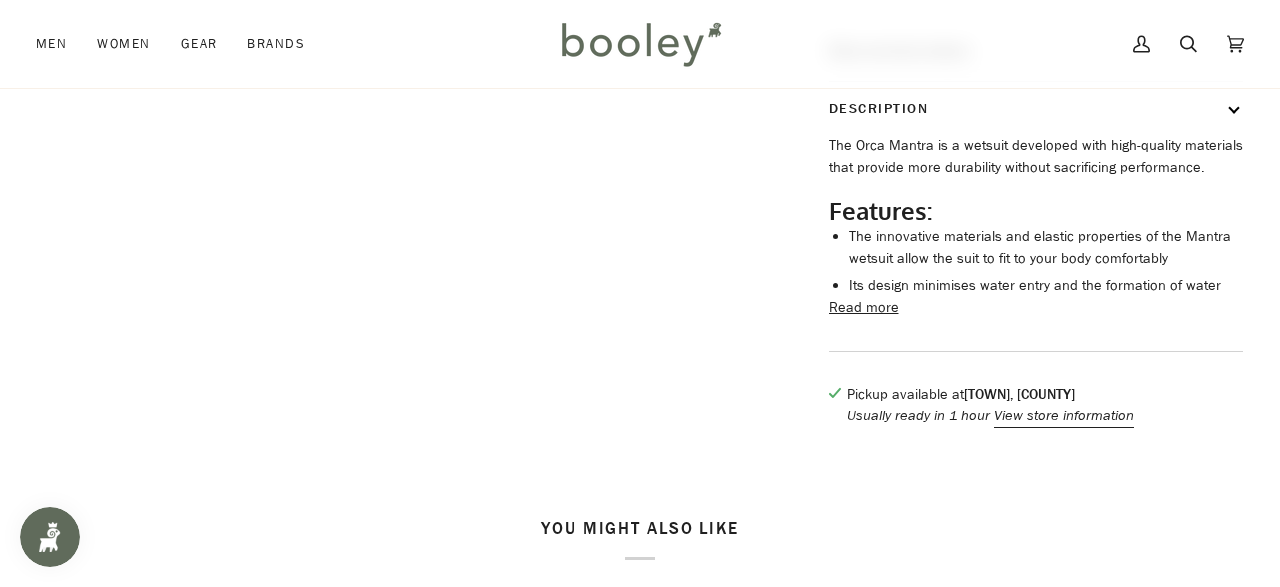 click on "Read more" at bounding box center [864, 308] 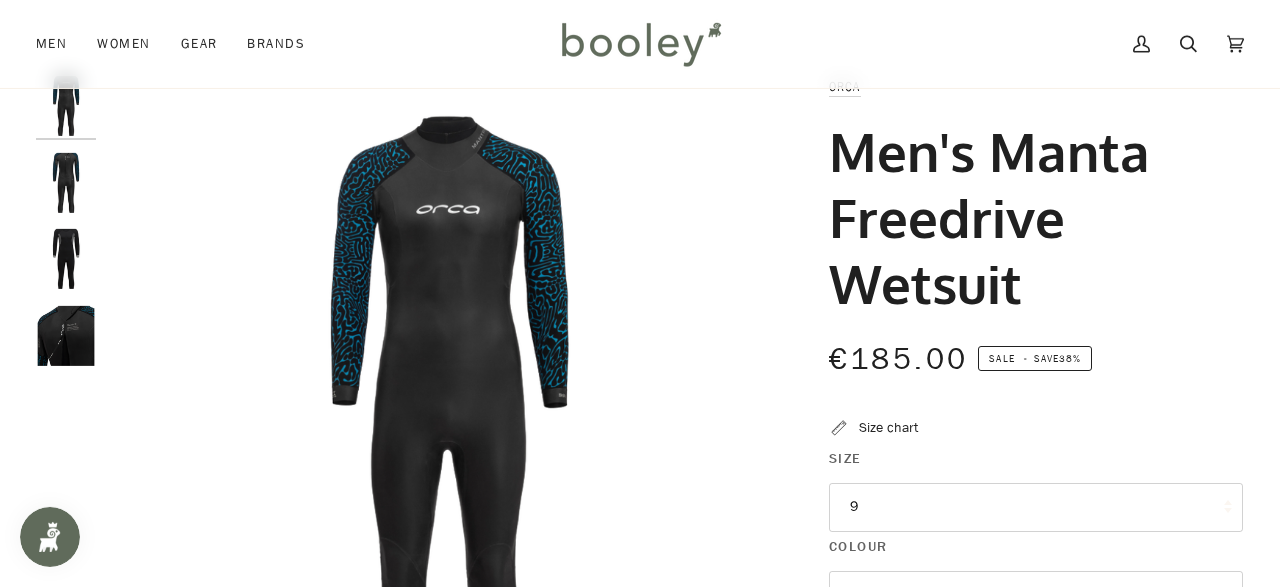 scroll, scrollTop: 0, scrollLeft: 0, axis: both 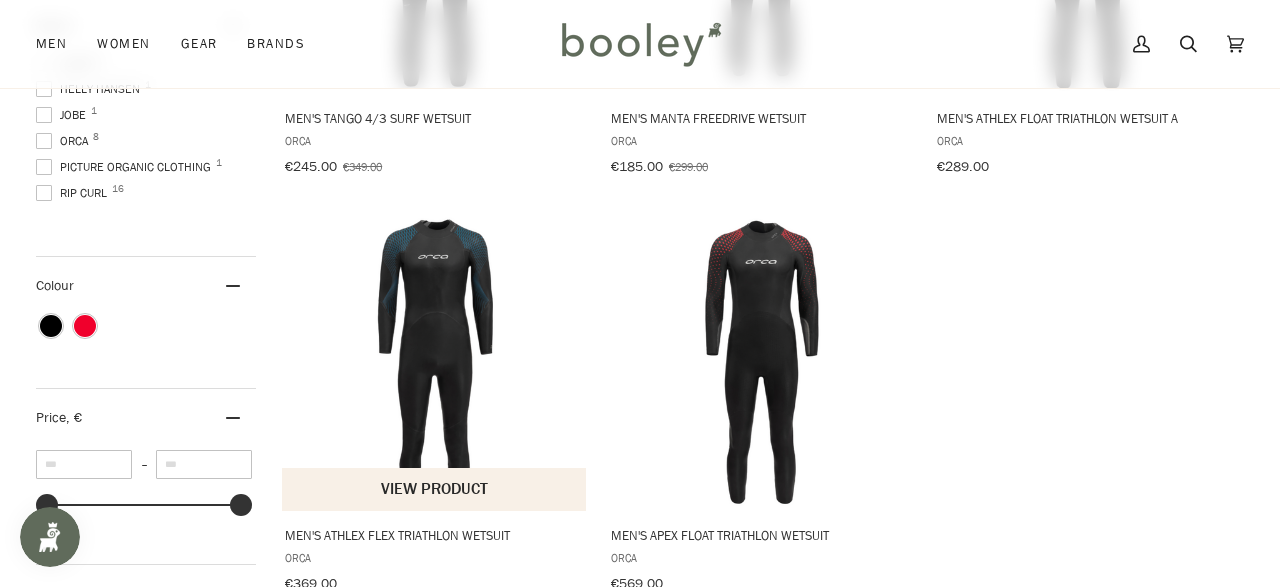 click at bounding box center [435, 361] 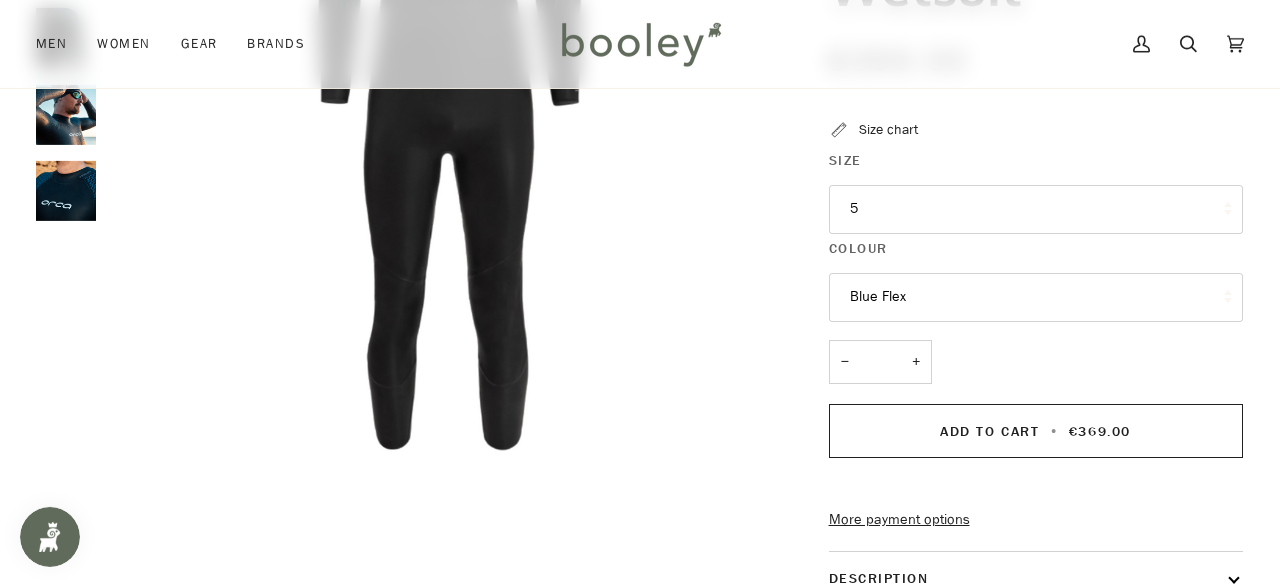scroll, scrollTop: 416, scrollLeft: 0, axis: vertical 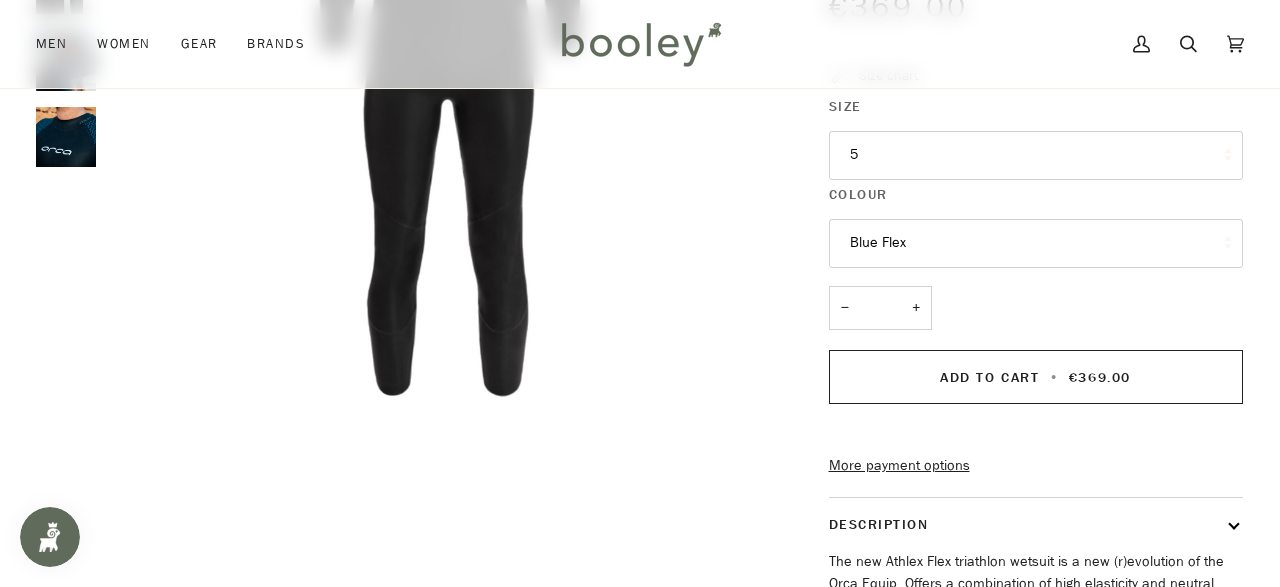 click on "5" at bounding box center (1036, 155) 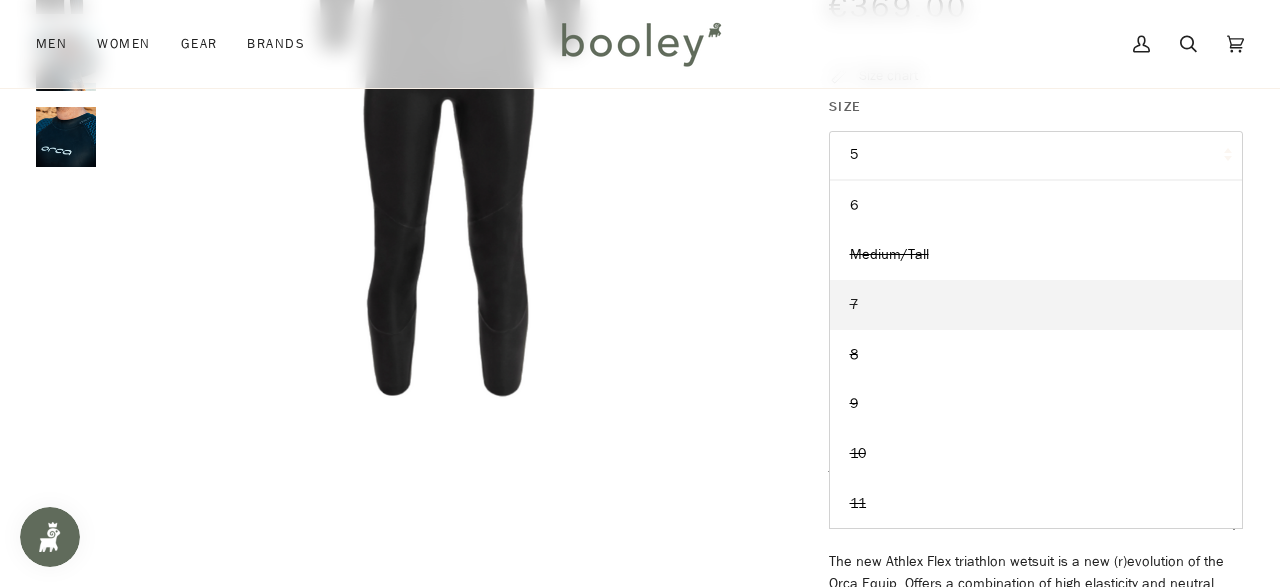 scroll, scrollTop: 0, scrollLeft: 0, axis: both 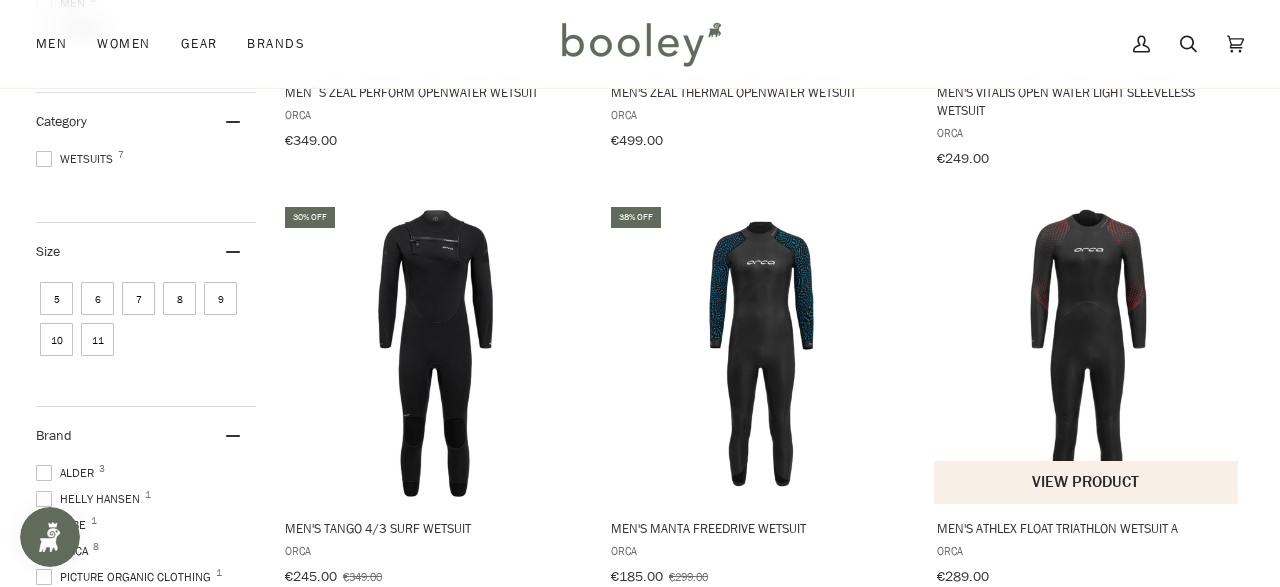 click at bounding box center [1087, 354] 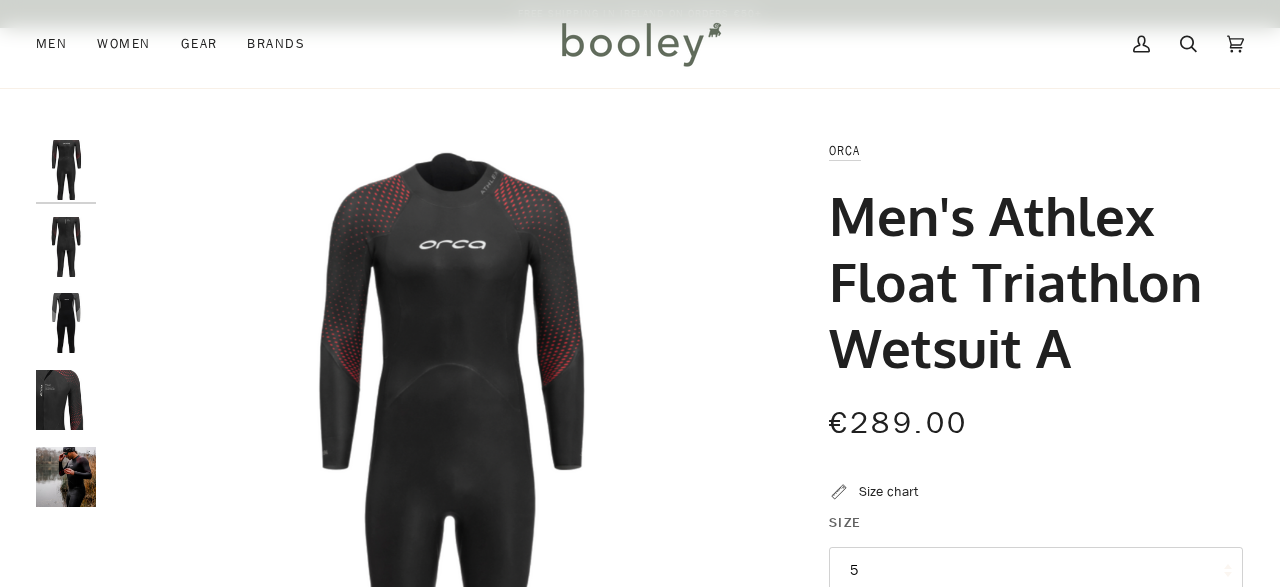 click on "5" at bounding box center (1036, 571) 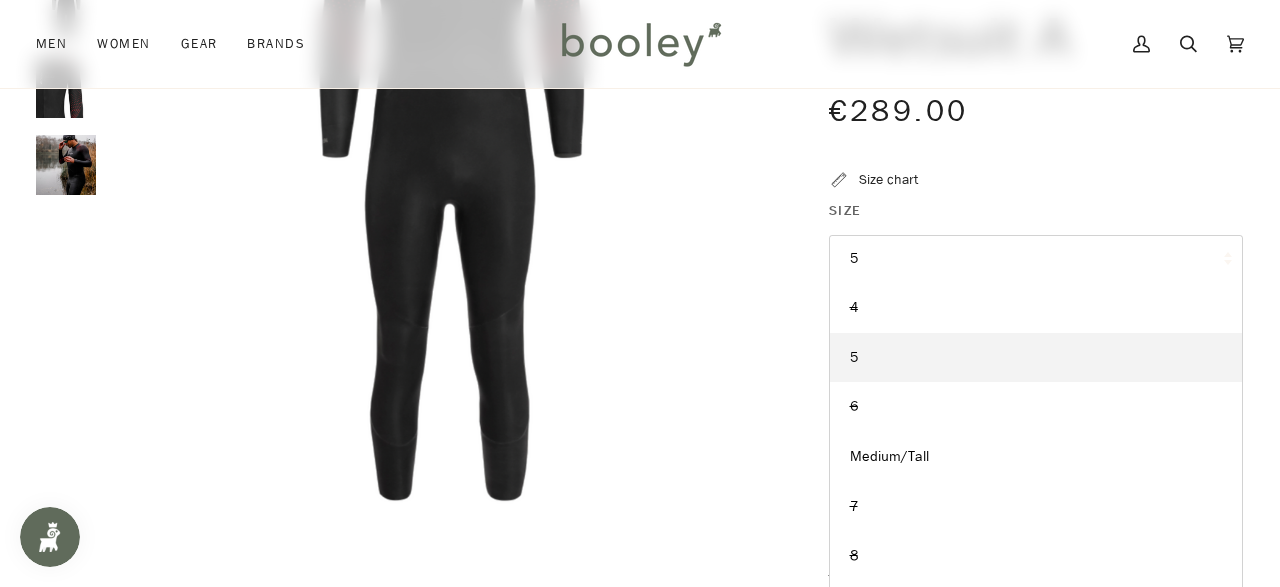 scroll, scrollTop: 0, scrollLeft: 0, axis: both 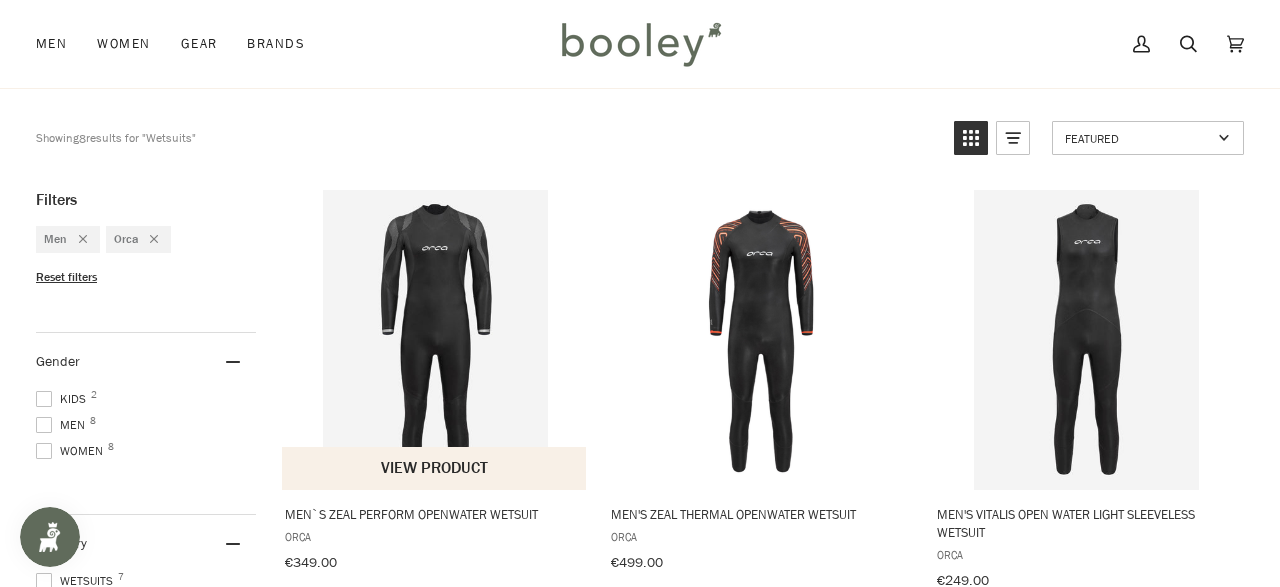 click at bounding box center [435, 340] 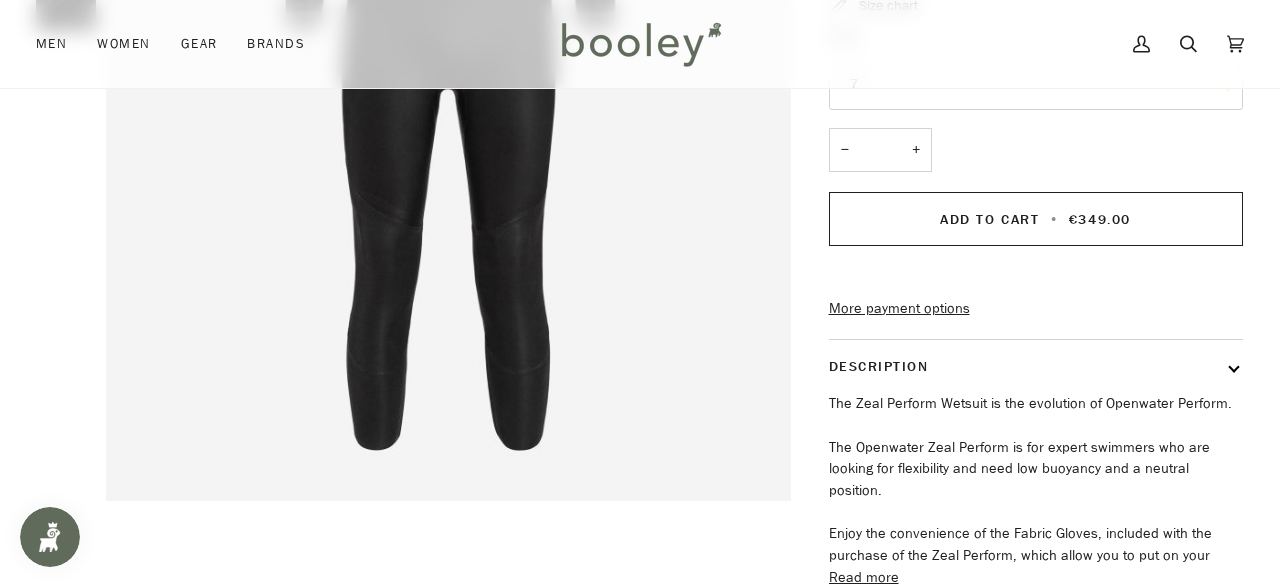 scroll, scrollTop: 416, scrollLeft: 0, axis: vertical 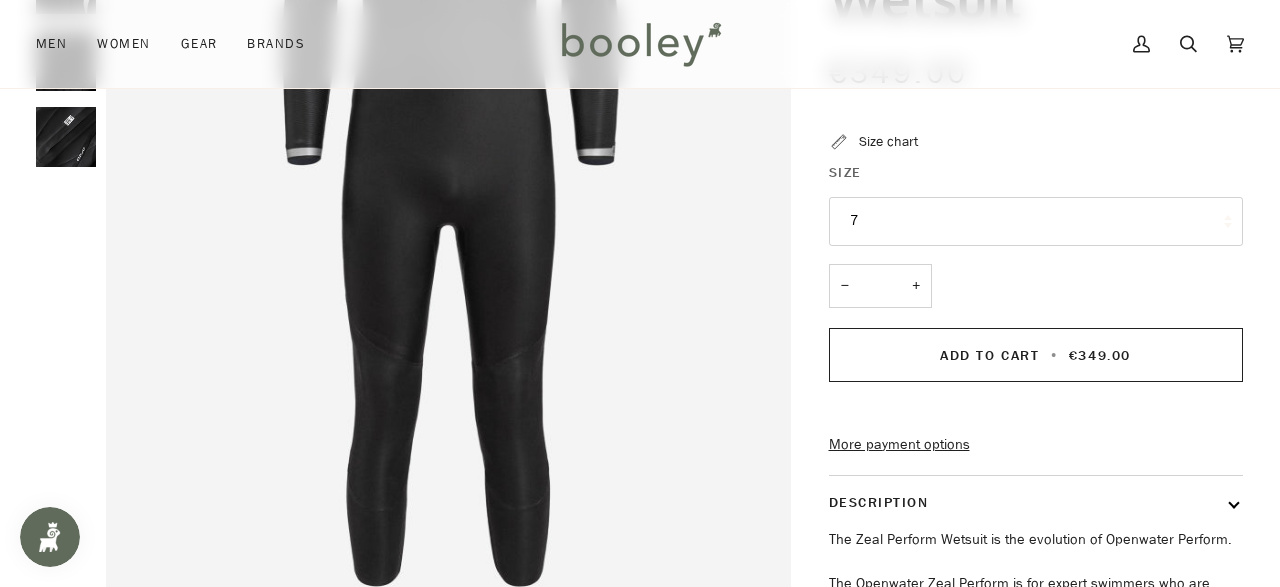 click on "7" at bounding box center [1036, 221] 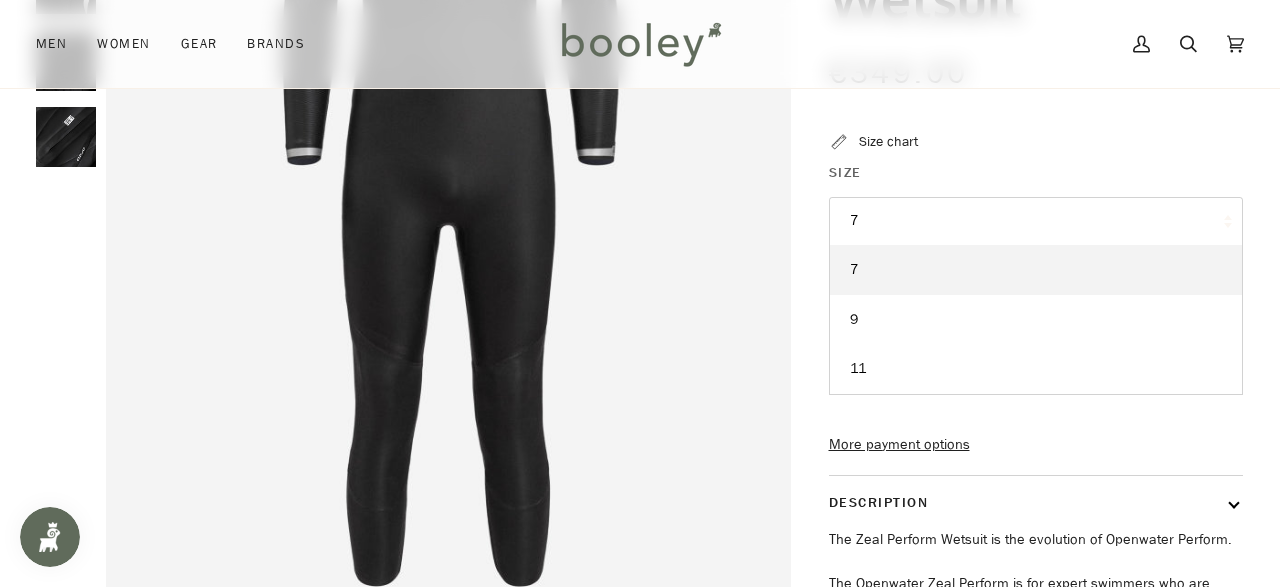 click on "7" at bounding box center [1036, 221] 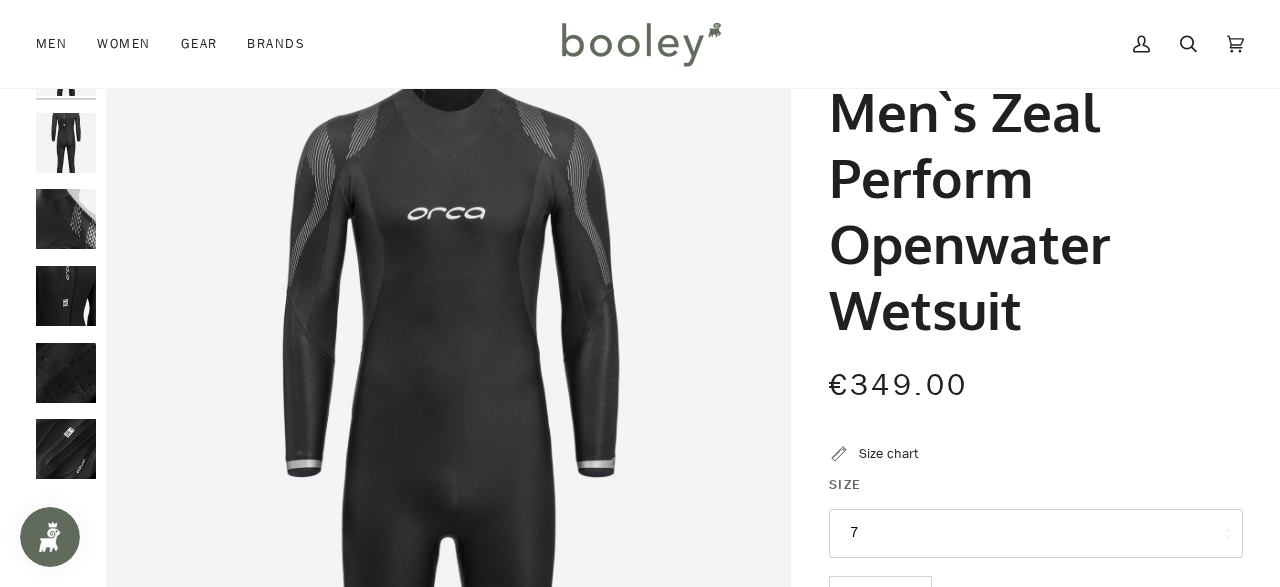 scroll, scrollTop: 0, scrollLeft: 0, axis: both 